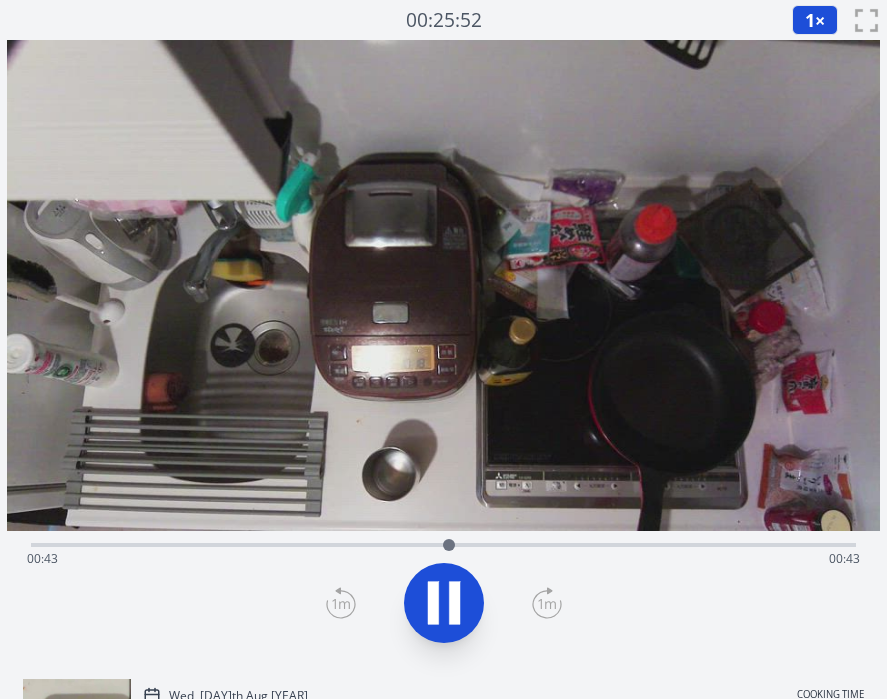 scroll, scrollTop: 0, scrollLeft: 0, axis: both 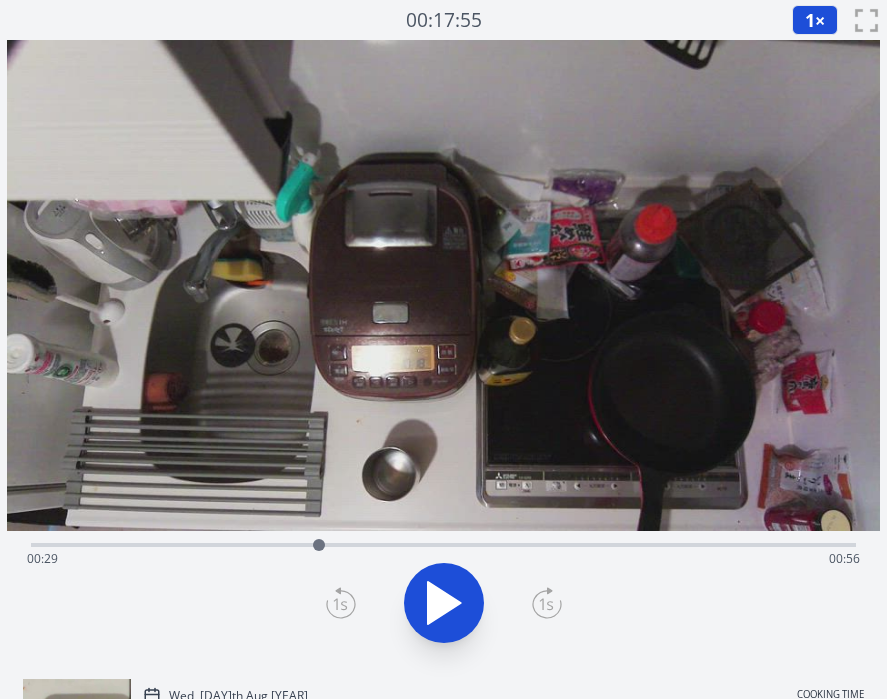drag, startPoint x: 447, startPoint y: 542, endPoint x: 319, endPoint y: 536, distance: 128.14055 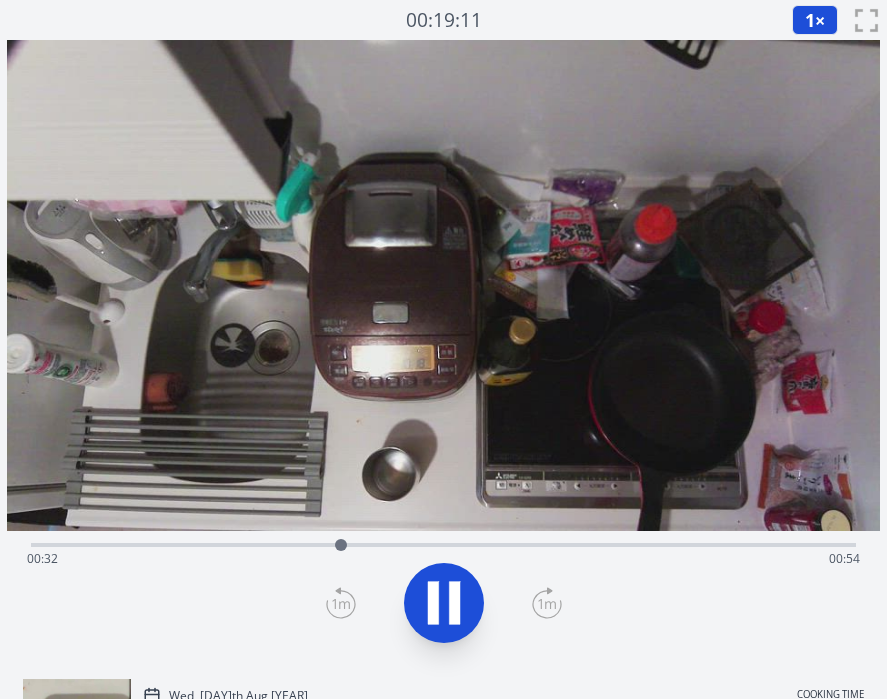 click 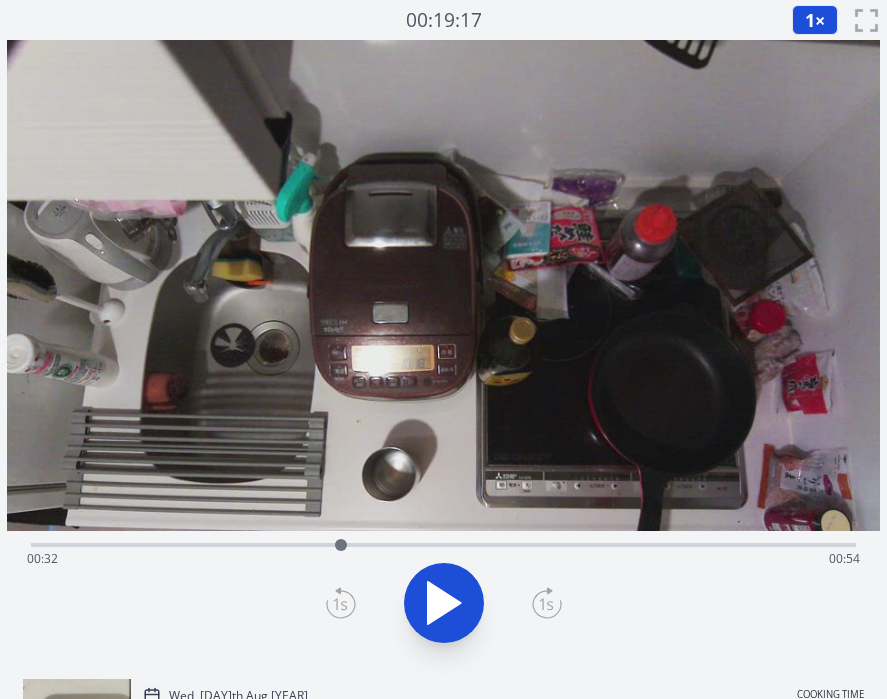 drag, startPoint x: 343, startPoint y: 543, endPoint x: 341, endPoint y: 553, distance: 10.198039 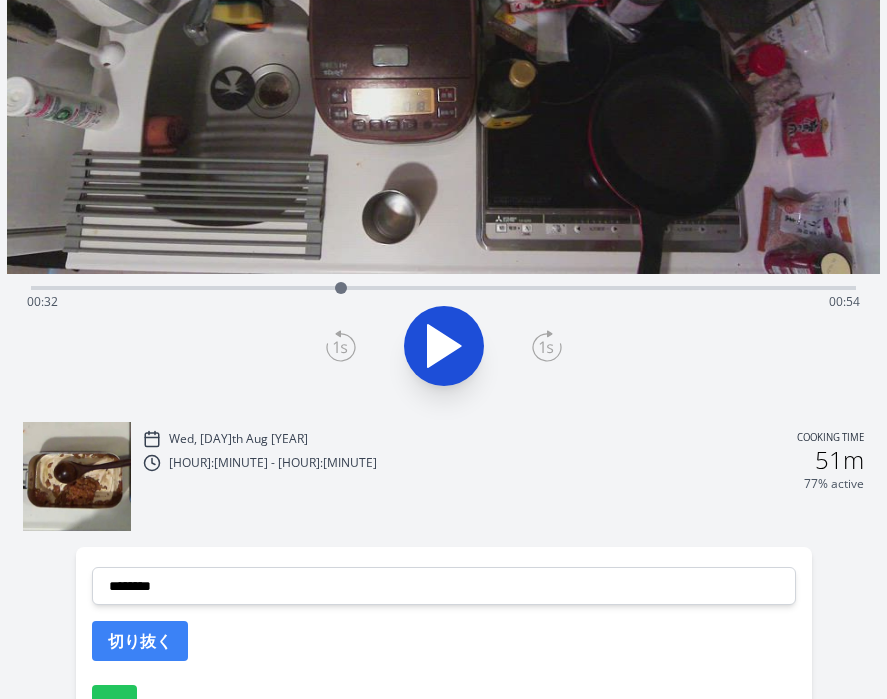 scroll, scrollTop: 394, scrollLeft: 0, axis: vertical 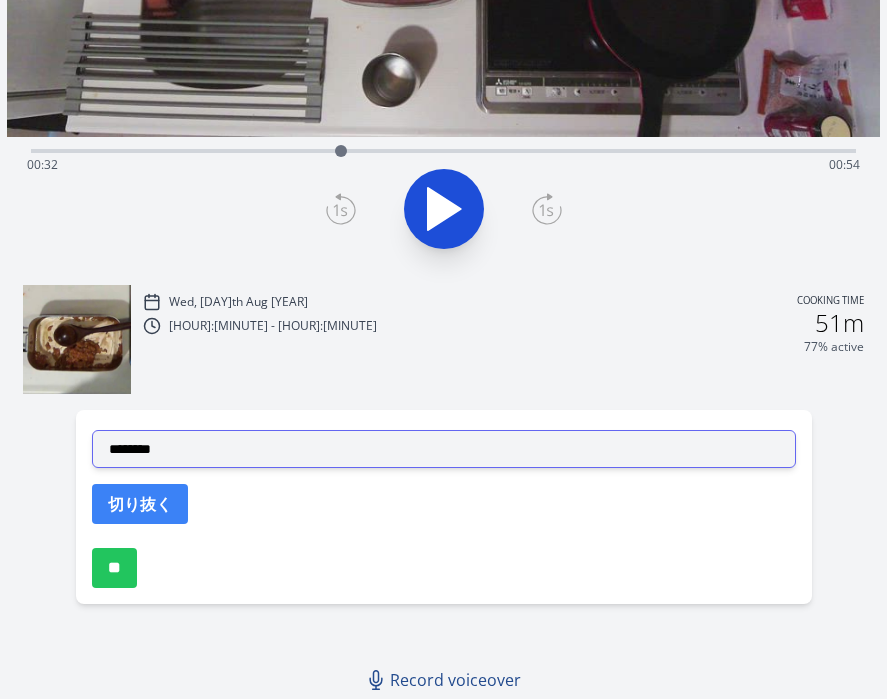 click on "**********" at bounding box center (444, 449) 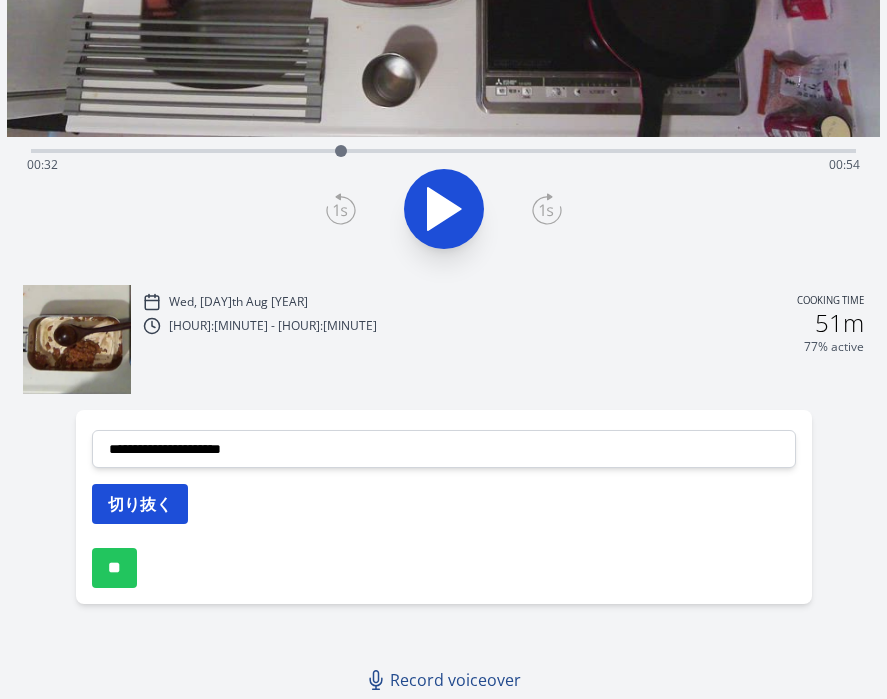click on "切り抜く" at bounding box center (140, 504) 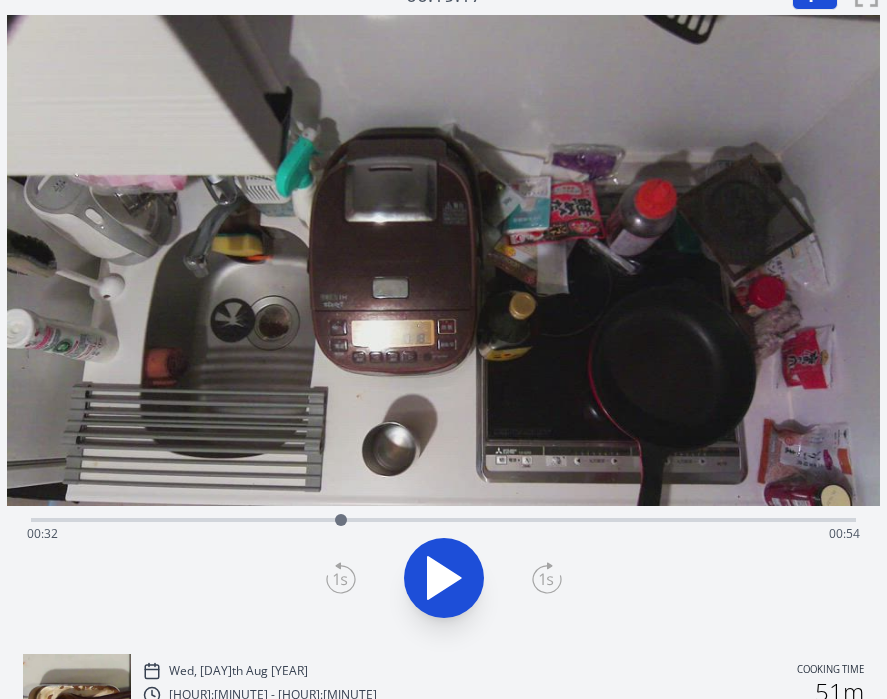 scroll, scrollTop: 0, scrollLeft: 0, axis: both 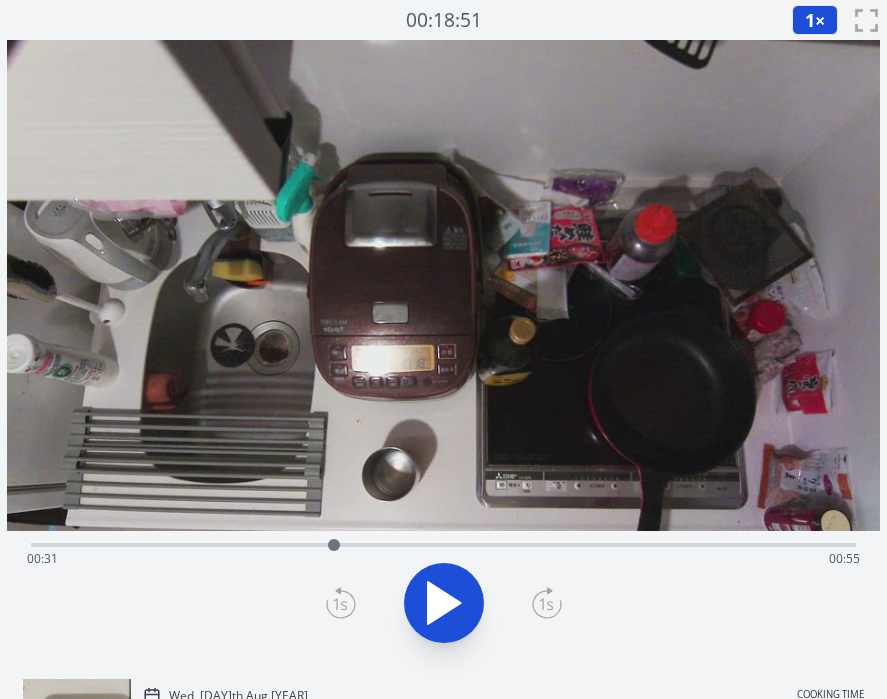 click at bounding box center [334, 545] 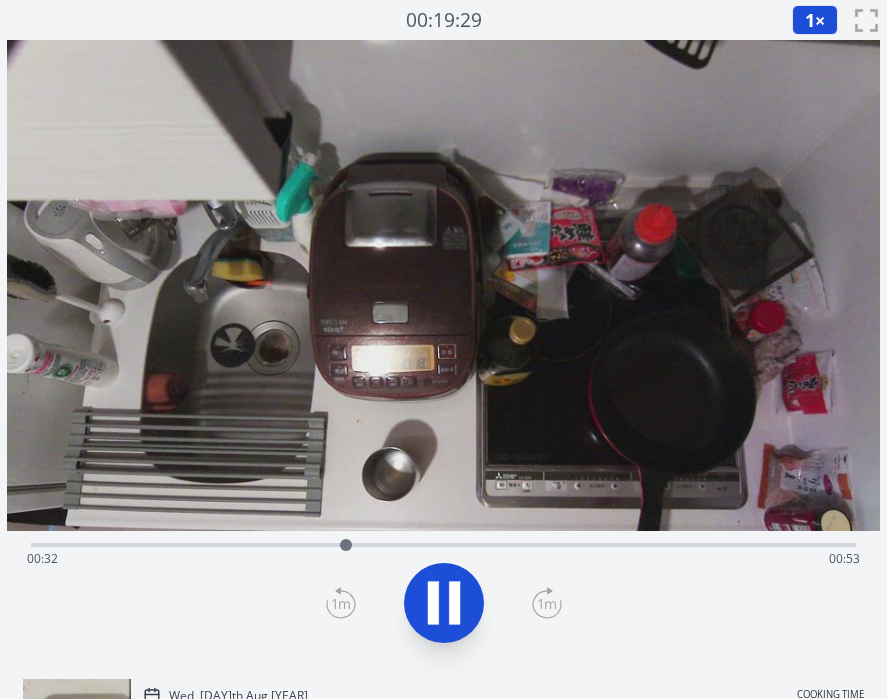 click 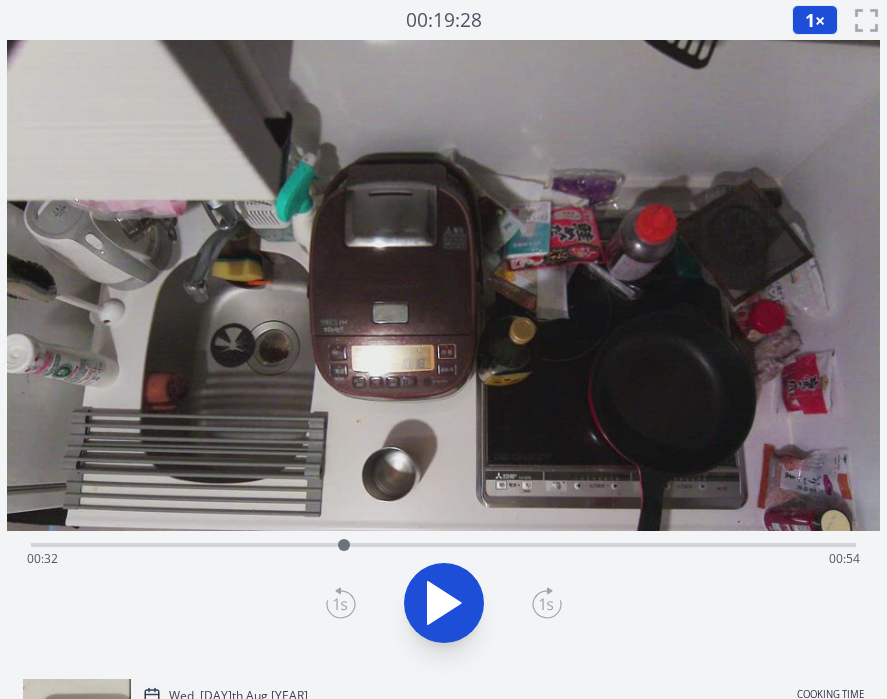 click at bounding box center (344, 545) 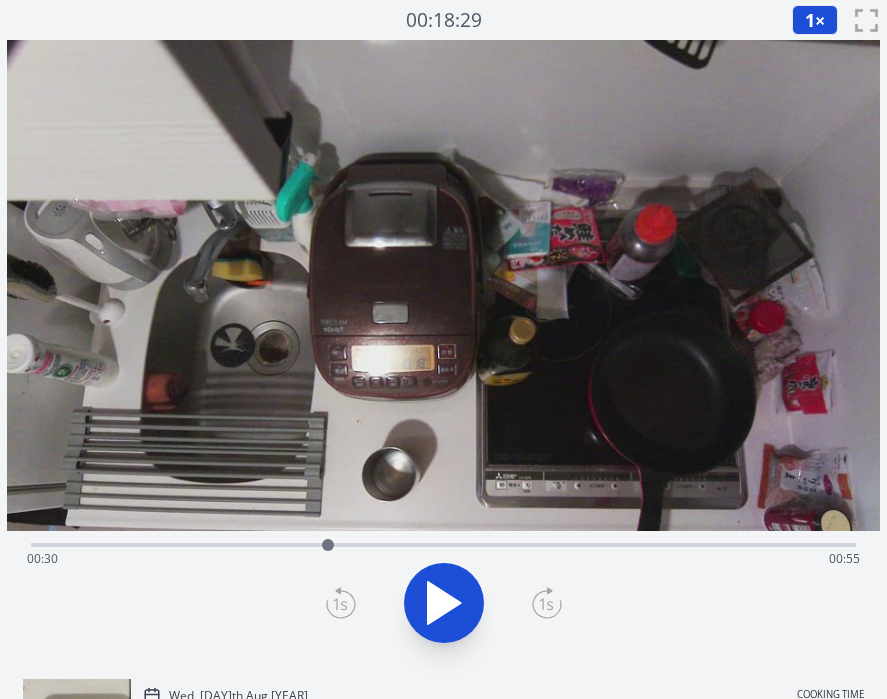 drag, startPoint x: 344, startPoint y: 545, endPoint x: 328, endPoint y: 545, distance: 16 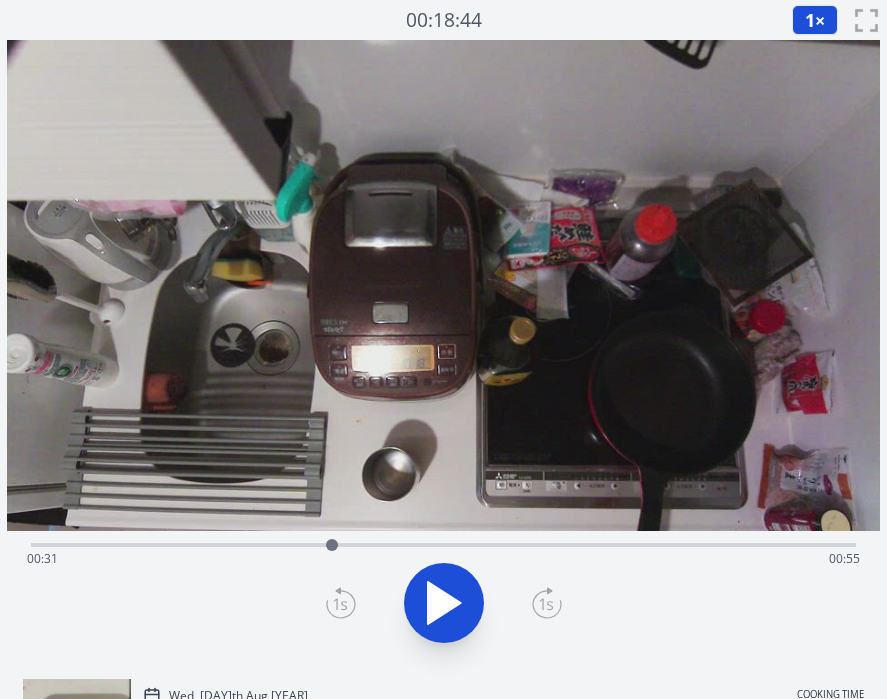 click at bounding box center (332, 545) 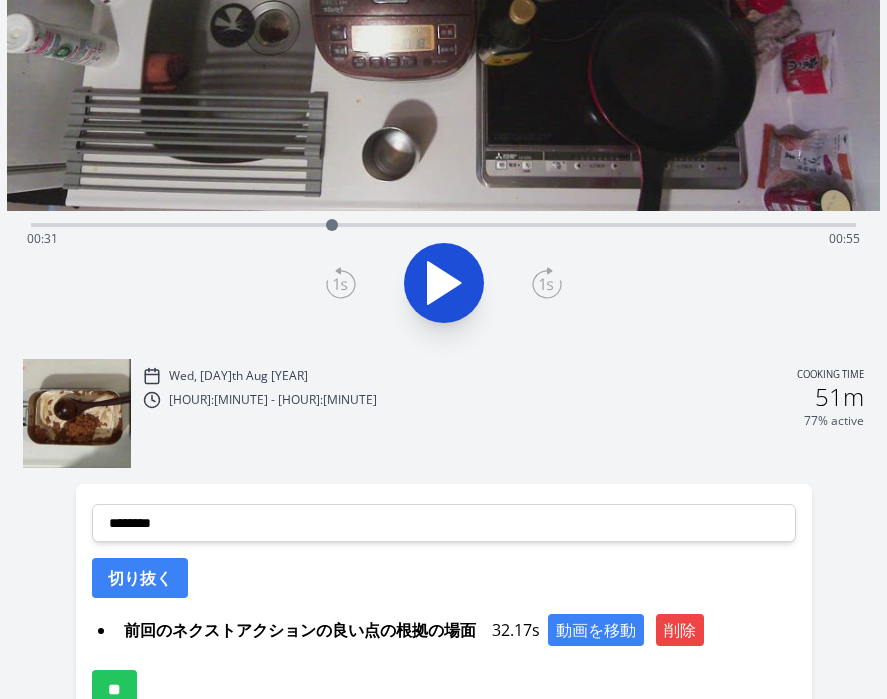 scroll, scrollTop: 442, scrollLeft: 0, axis: vertical 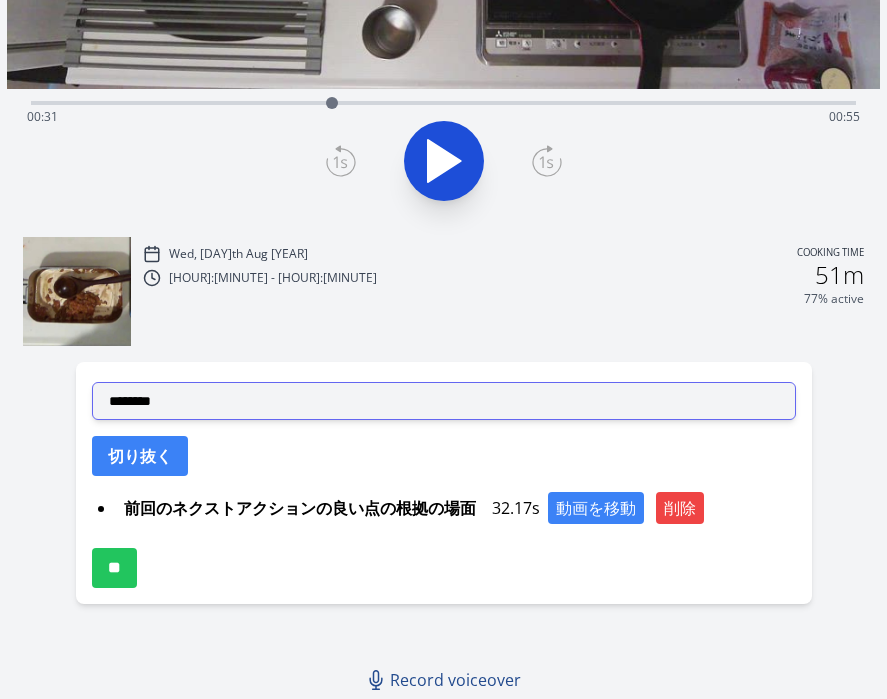 click on "**********" at bounding box center [444, 401] 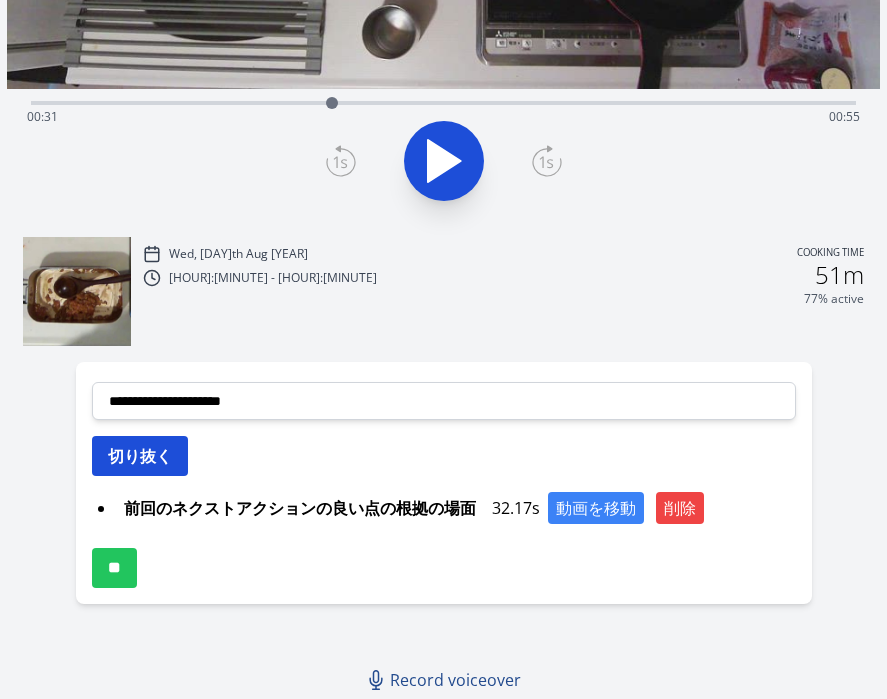 click on "切り抜く" at bounding box center (140, 456) 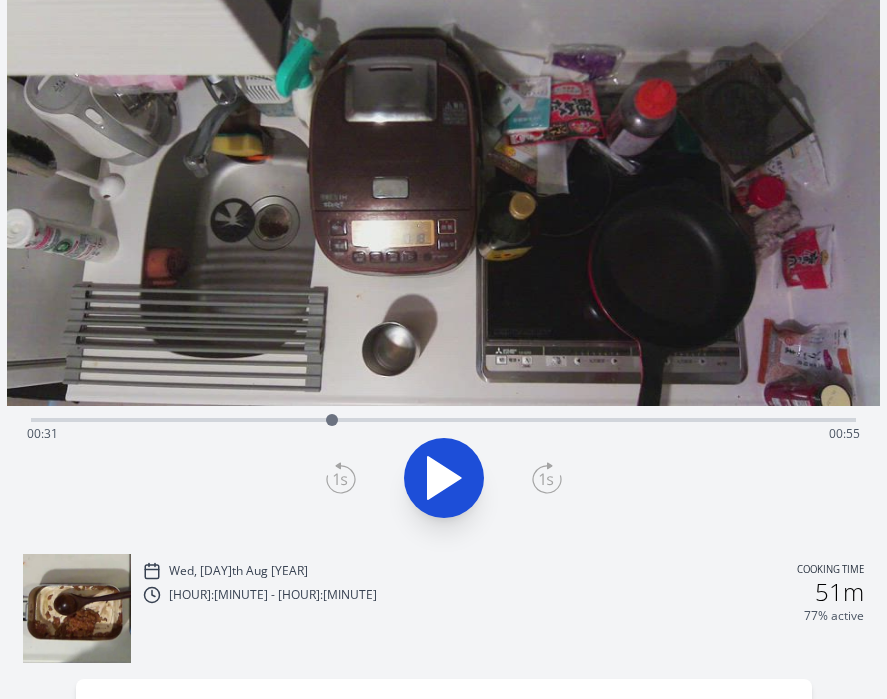 scroll, scrollTop: 122, scrollLeft: 0, axis: vertical 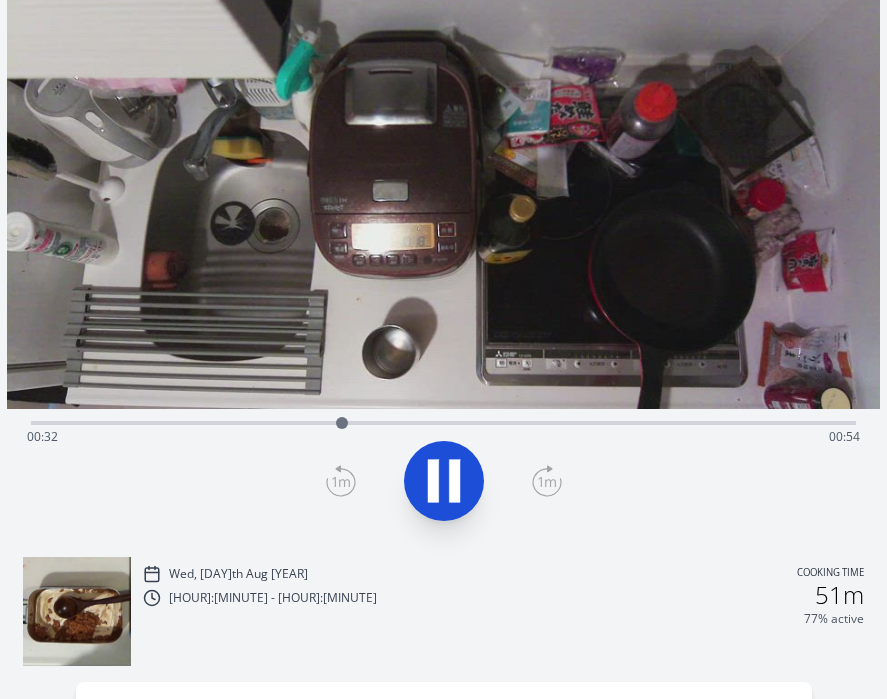 click 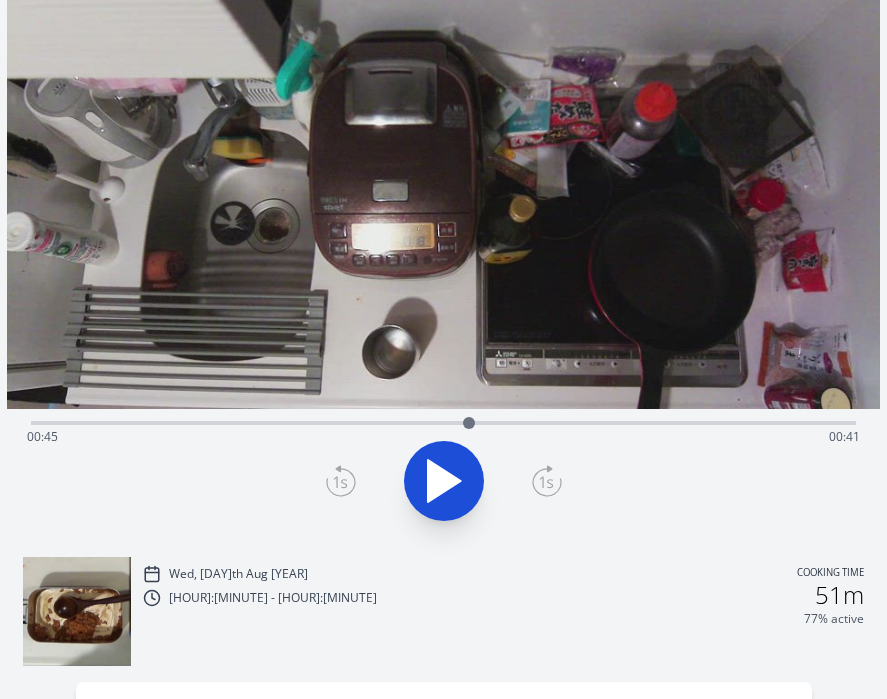 drag, startPoint x: 340, startPoint y: 421, endPoint x: 469, endPoint y: 417, distance: 129.062 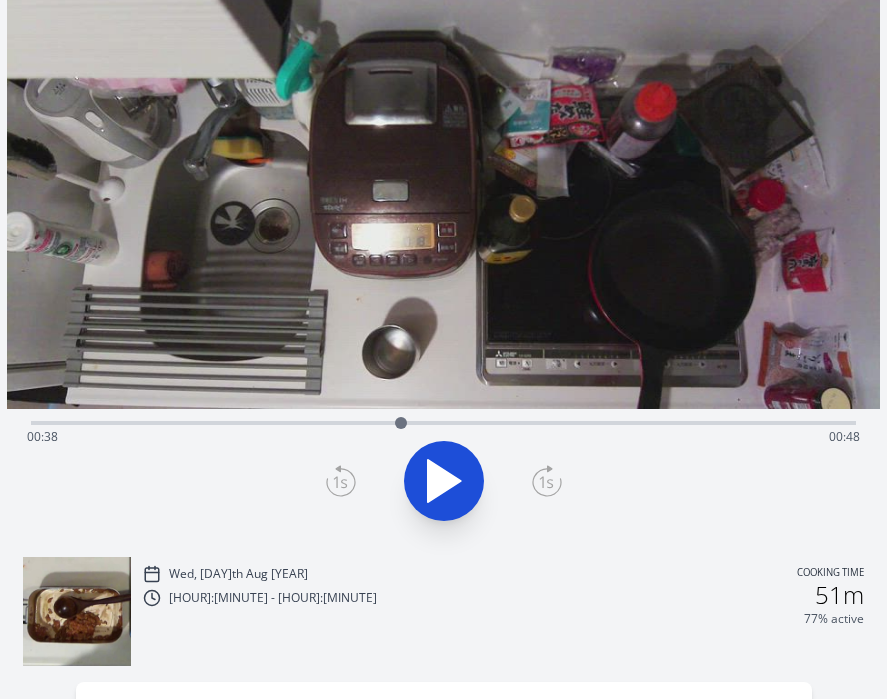 drag, startPoint x: 469, startPoint y: 419, endPoint x: 401, endPoint y: 414, distance: 68.18358 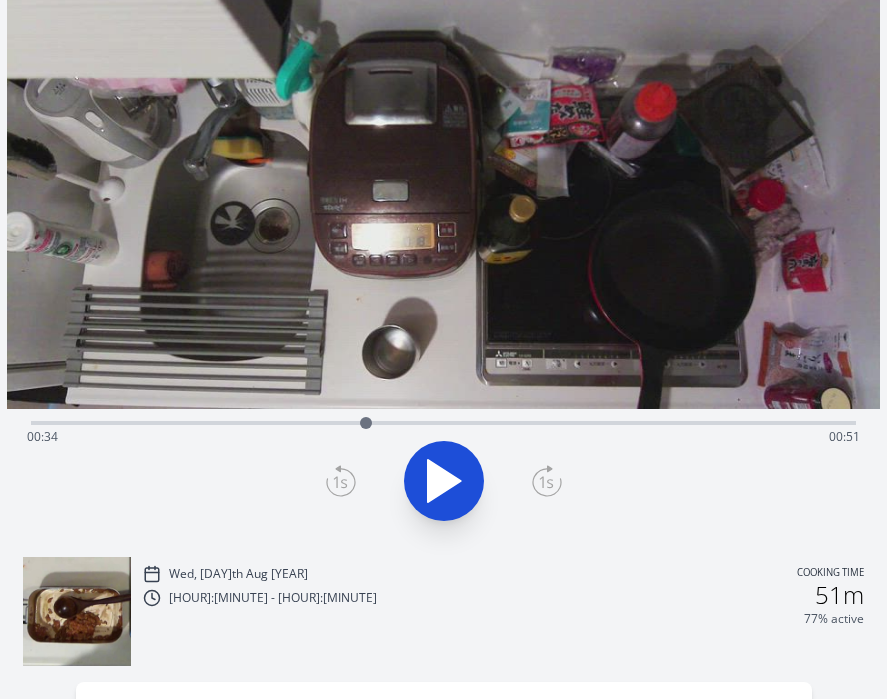 drag, startPoint x: 401, startPoint y: 419, endPoint x: 365, endPoint y: 418, distance: 36.013885 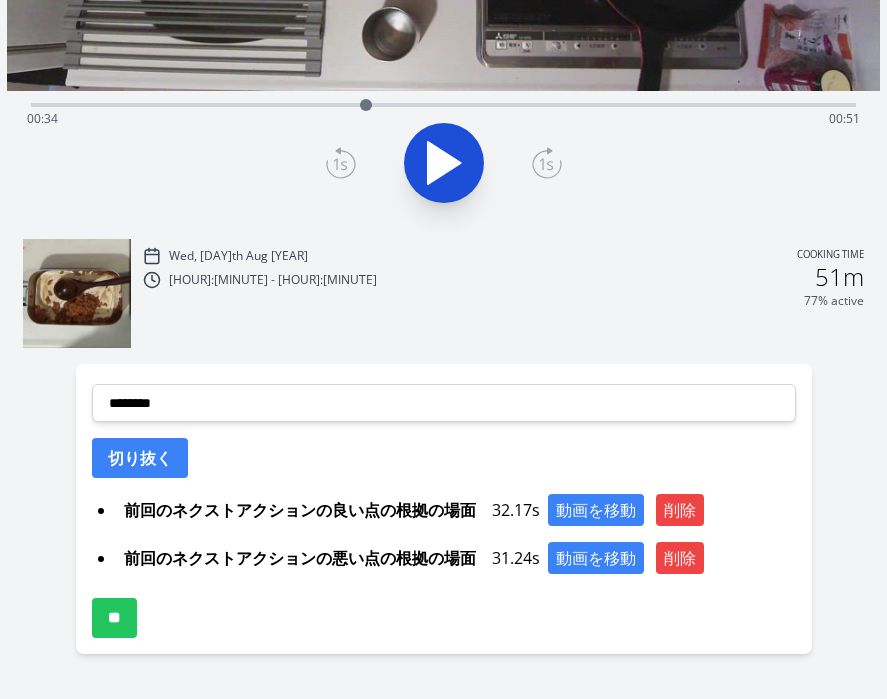 scroll, scrollTop: 490, scrollLeft: 0, axis: vertical 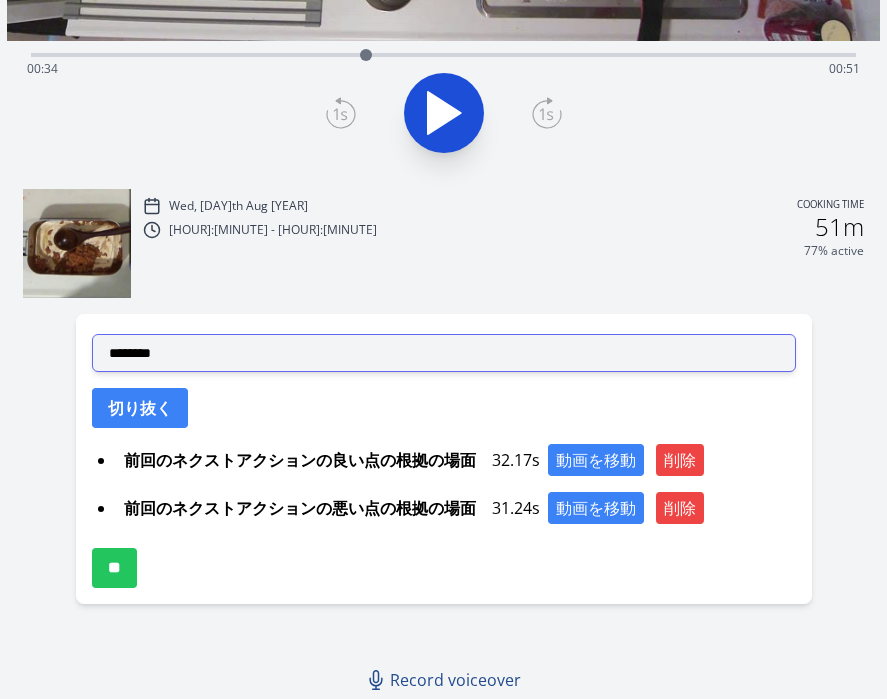 click on "**********" at bounding box center (444, 353) 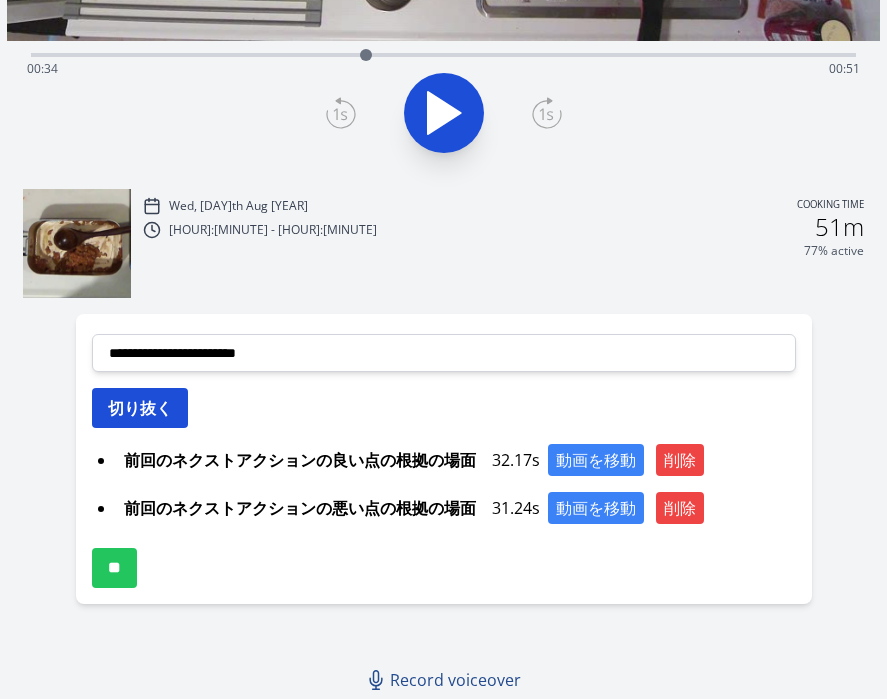 click on "切り抜く" at bounding box center (140, 408) 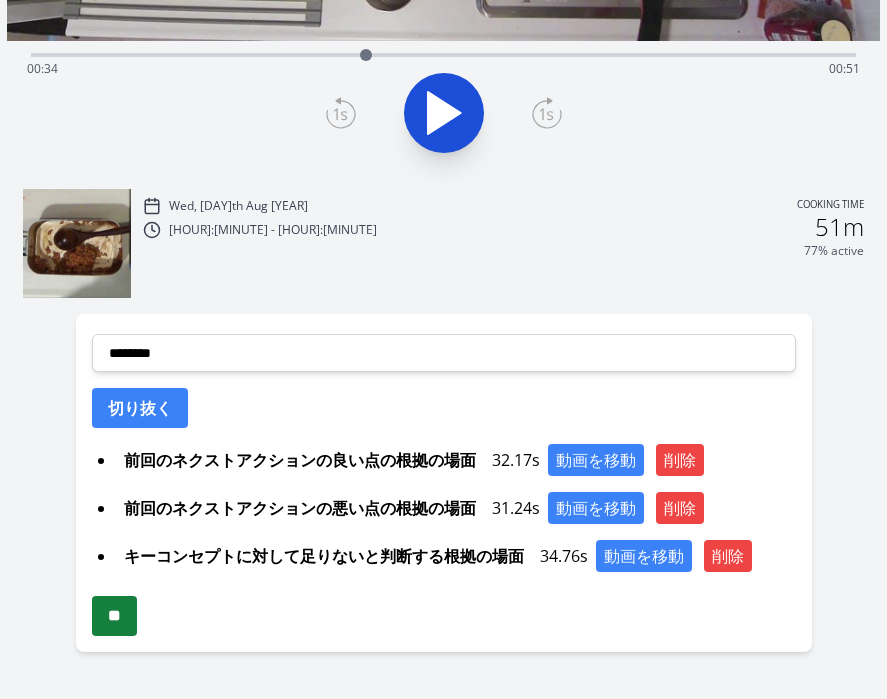 click on "**" at bounding box center [114, 616] 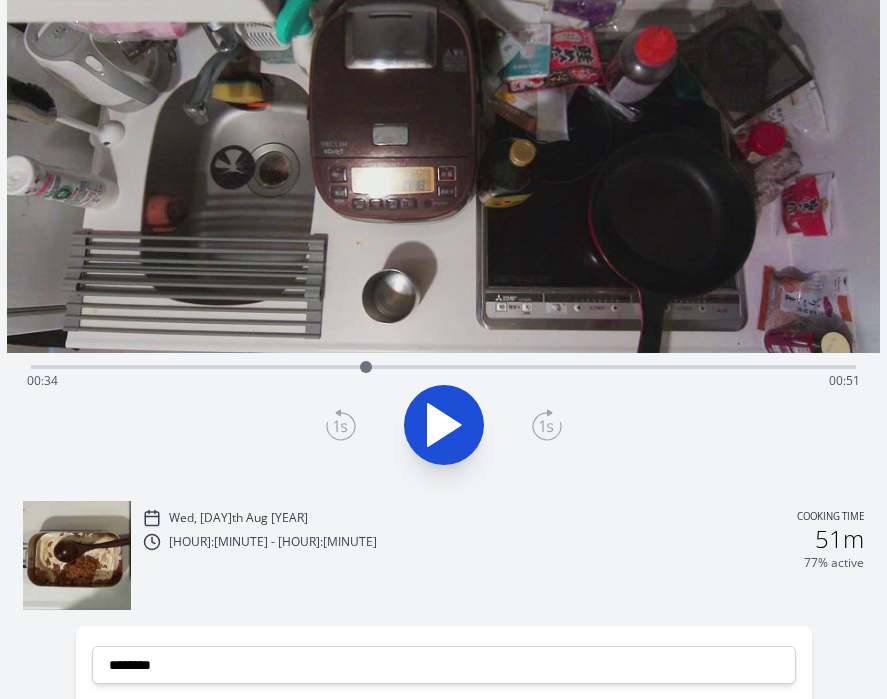 scroll, scrollTop: 133, scrollLeft: 0, axis: vertical 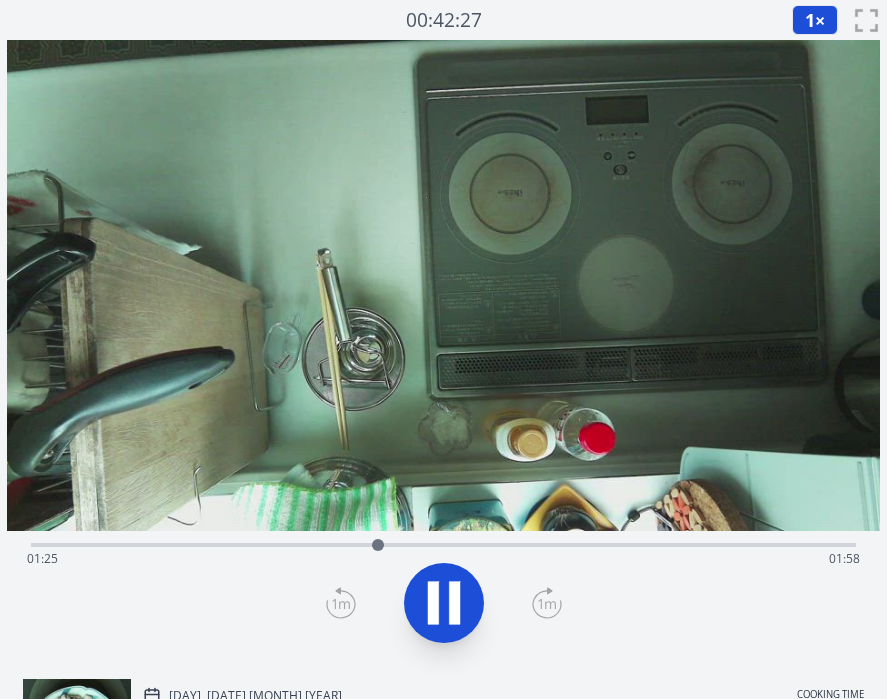 click at bounding box center (444, 603) 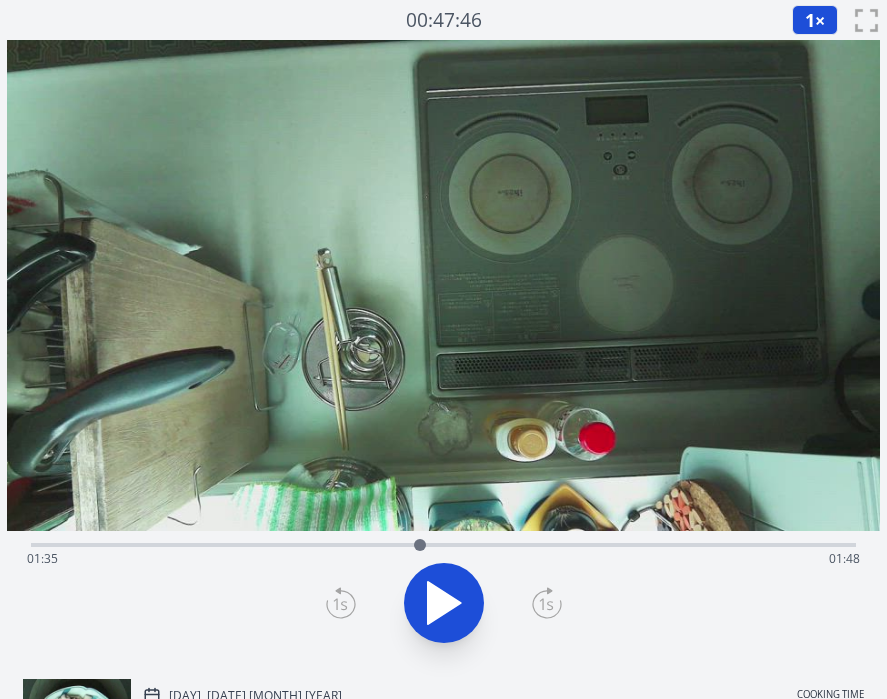 drag, startPoint x: 377, startPoint y: 546, endPoint x: 419, endPoint y: 542, distance: 42.190044 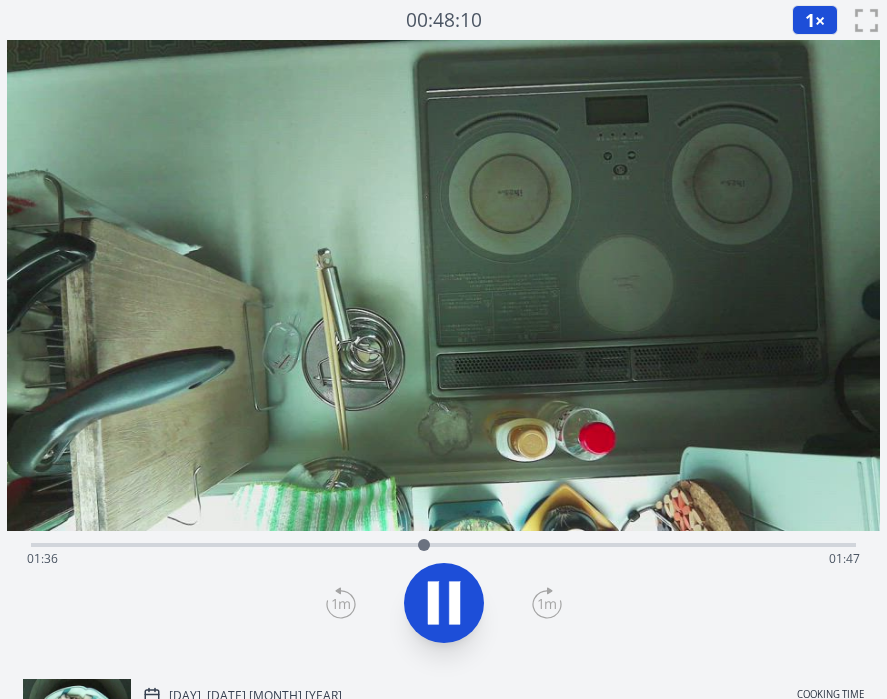 click 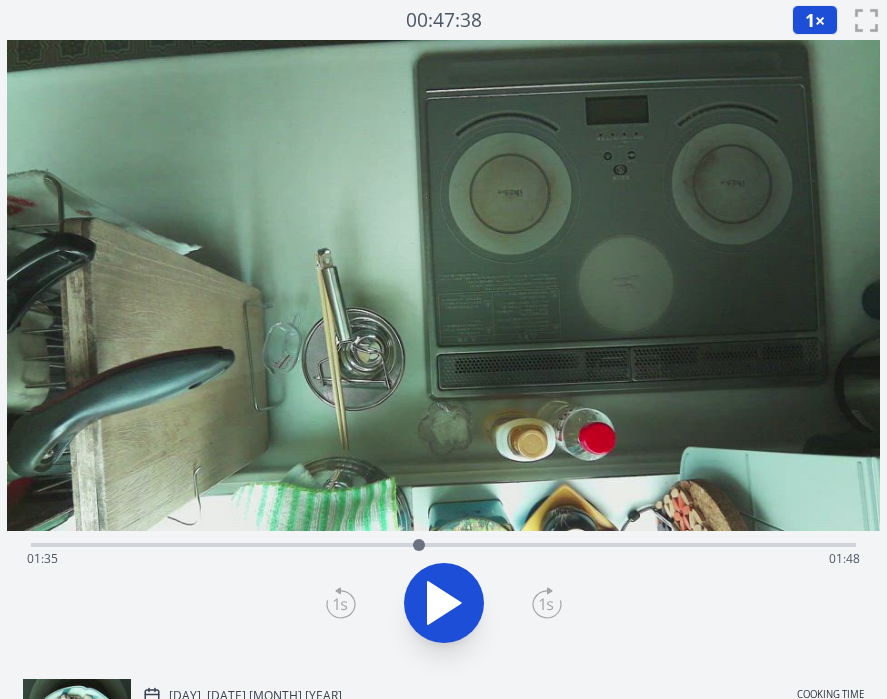 click at bounding box center [419, 545] 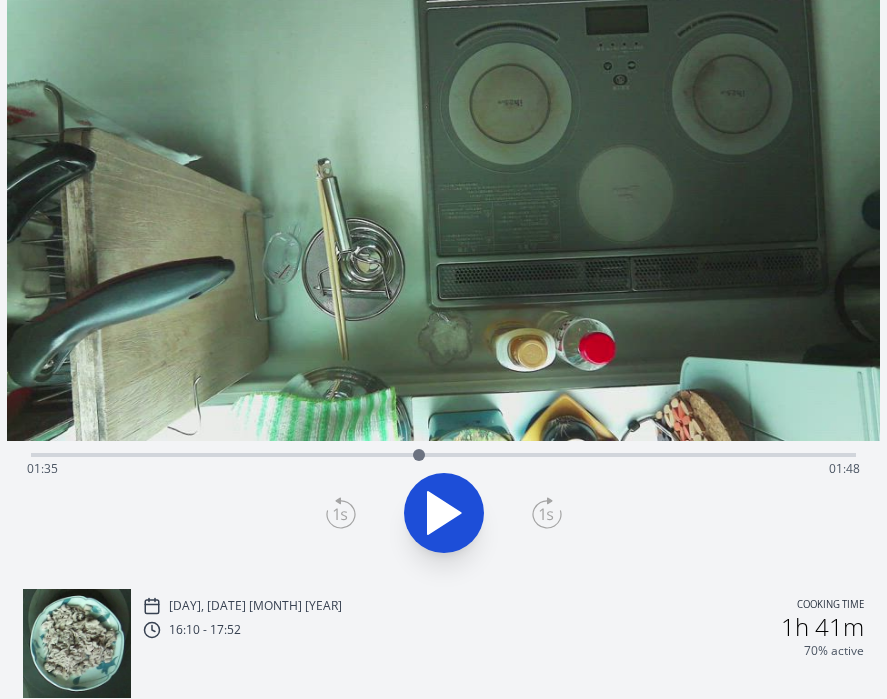scroll, scrollTop: 238, scrollLeft: 0, axis: vertical 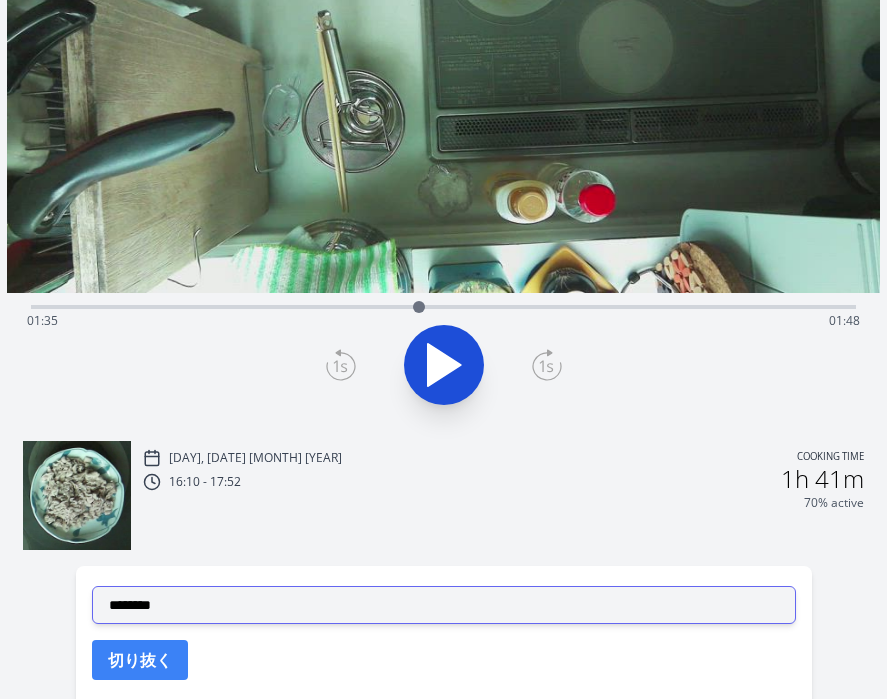 click on "**********" at bounding box center (444, 605) 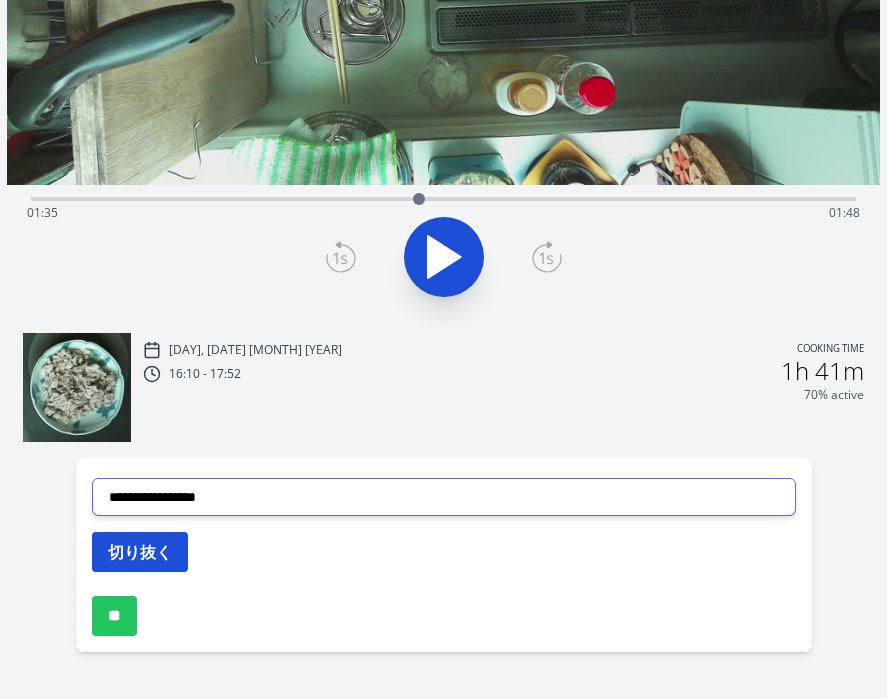 scroll, scrollTop: 349, scrollLeft: 0, axis: vertical 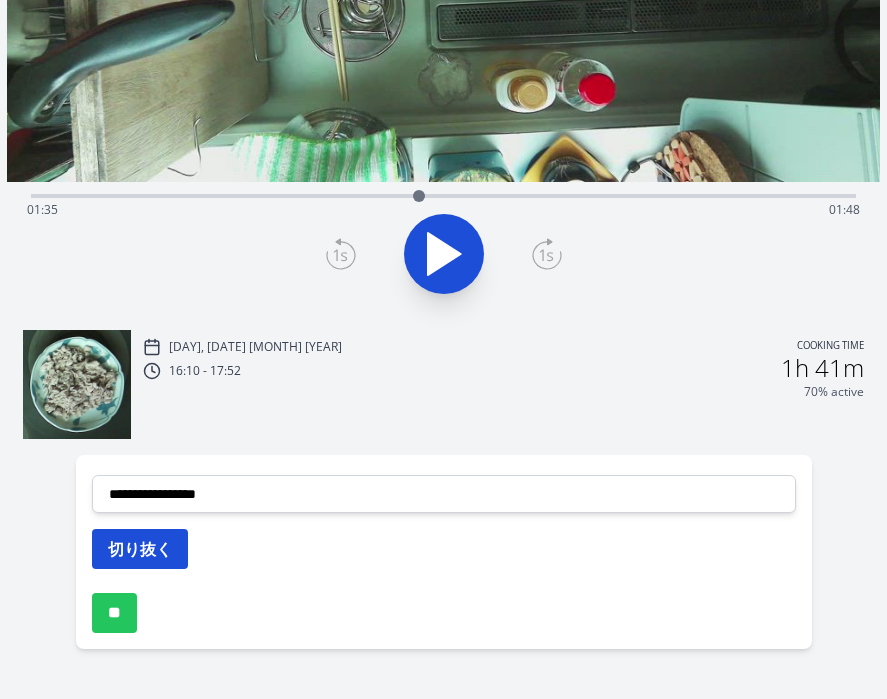 click on "切り抜く" at bounding box center (140, 549) 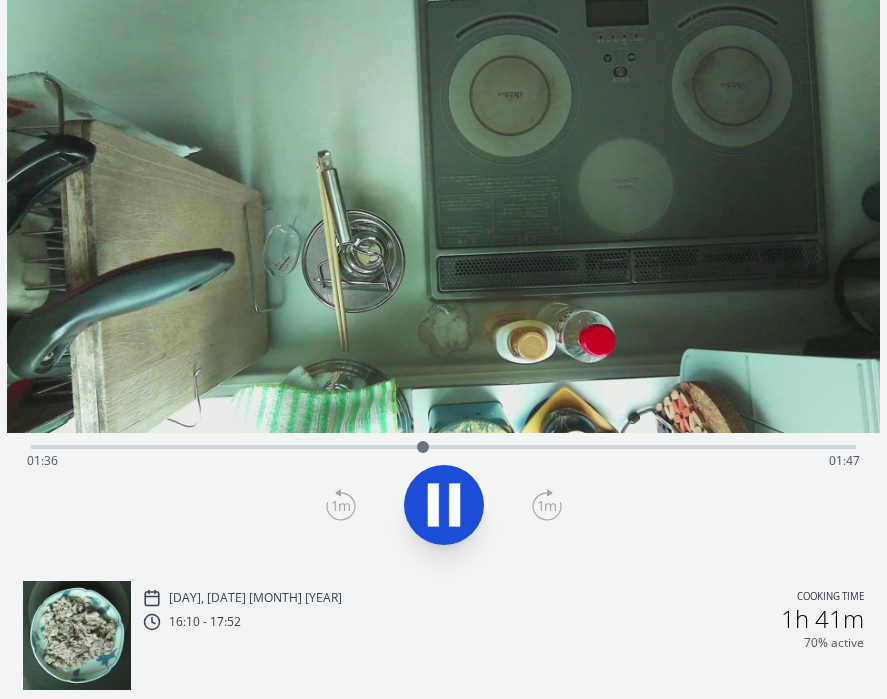 scroll, scrollTop: 0, scrollLeft: 0, axis: both 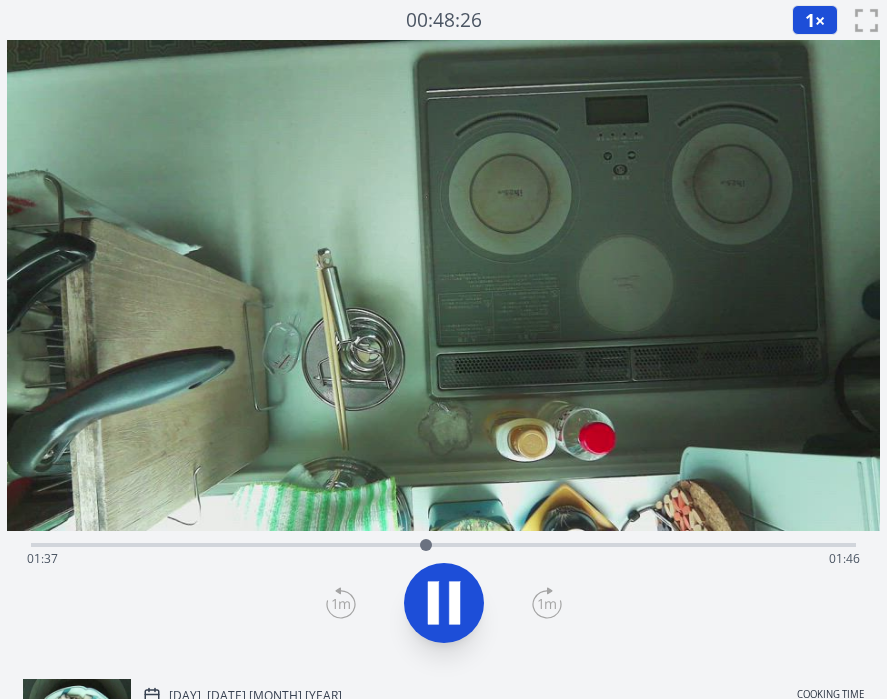 click 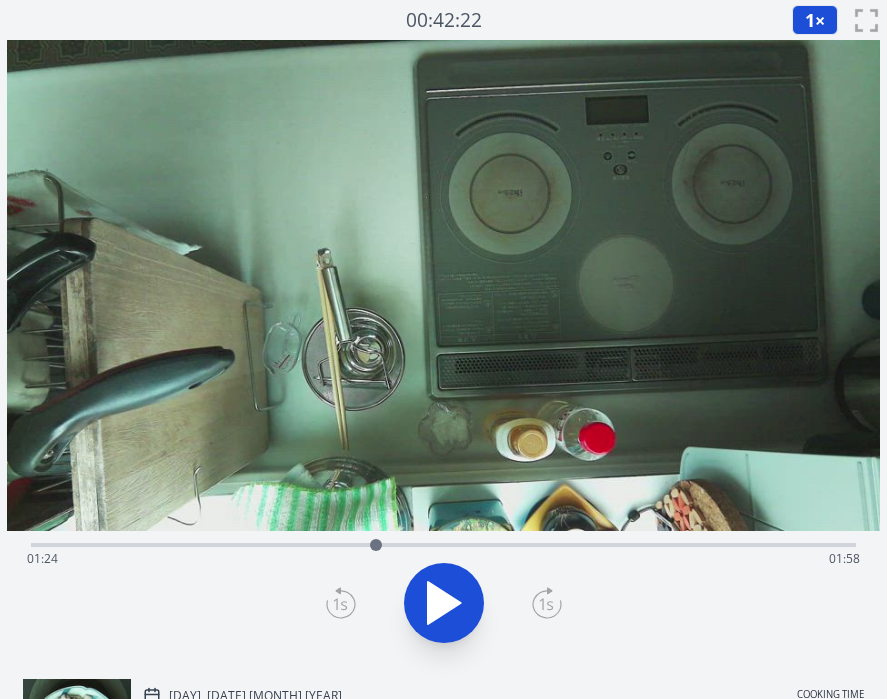 drag, startPoint x: 433, startPoint y: 541, endPoint x: 374, endPoint y: 534, distance: 59.413803 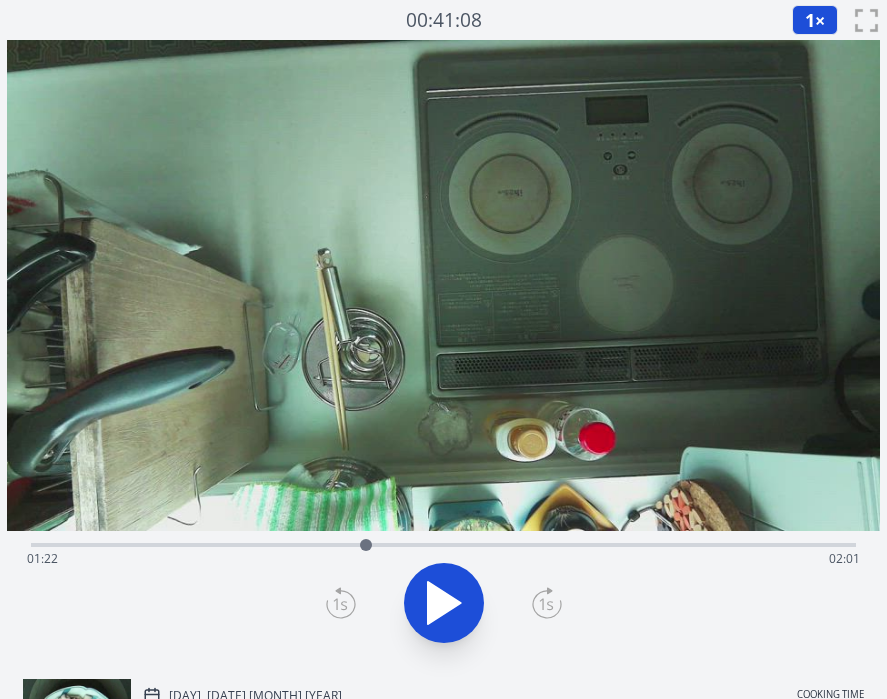 click at bounding box center [366, 545] 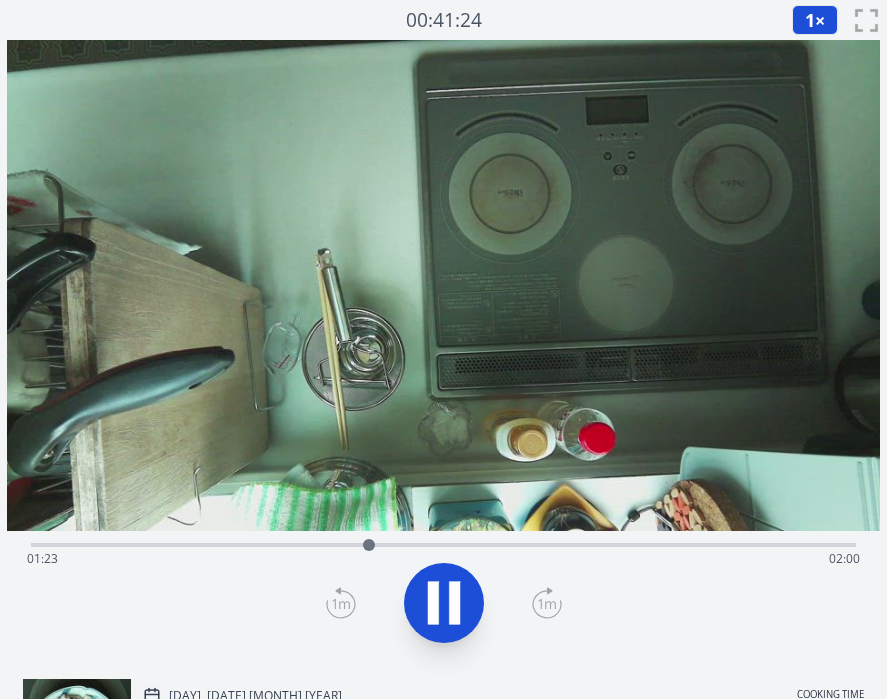click 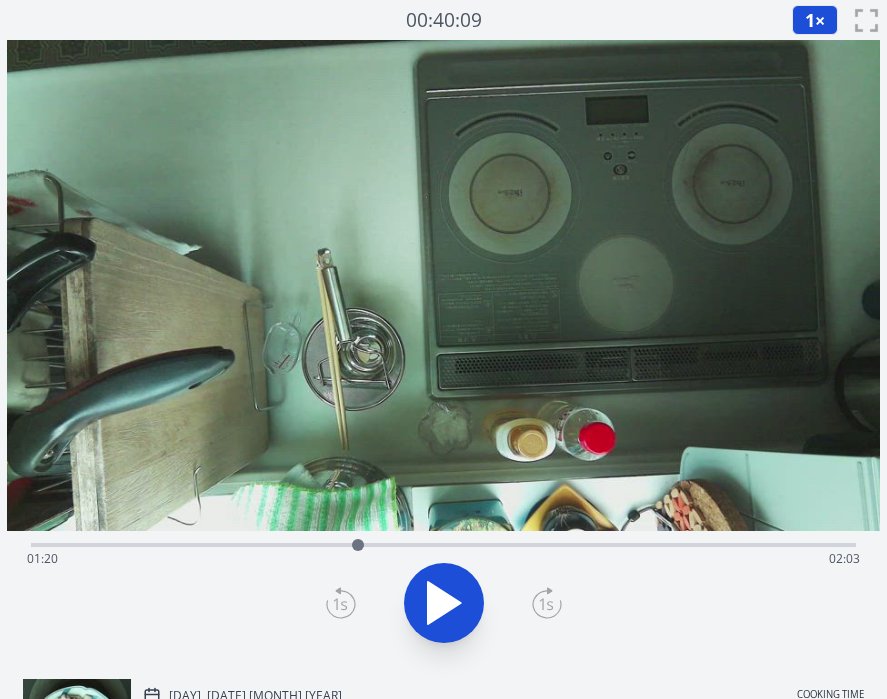 drag, startPoint x: 374, startPoint y: 545, endPoint x: 358, endPoint y: 547, distance: 16.124516 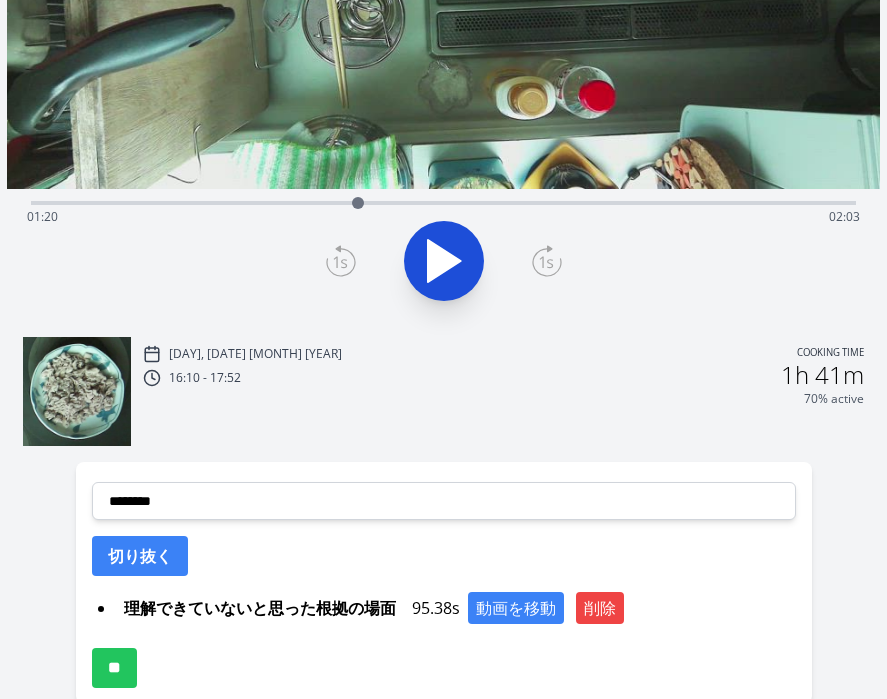 scroll, scrollTop: 435, scrollLeft: 0, axis: vertical 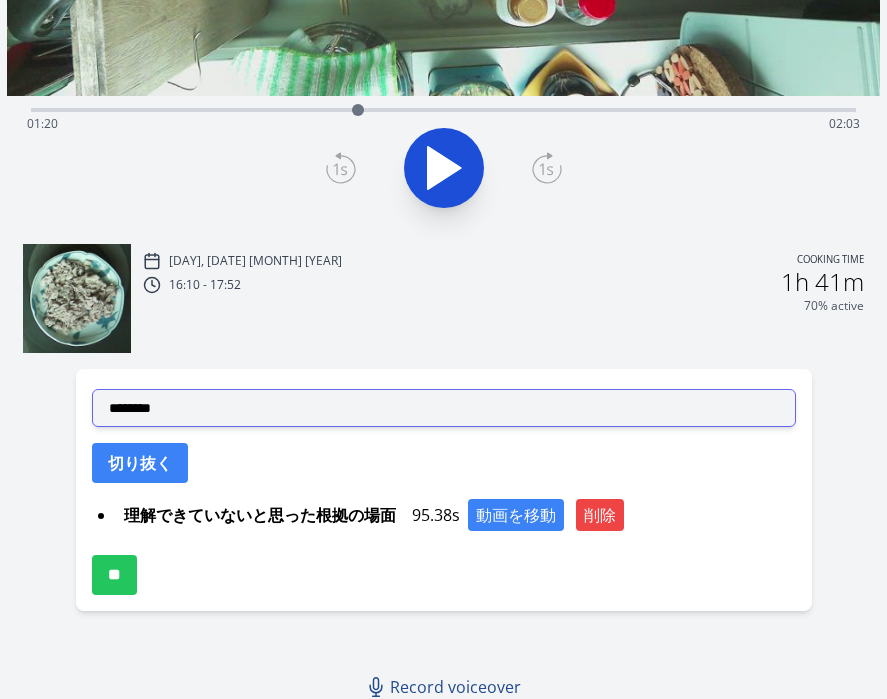 click on "**********" at bounding box center (444, 408) 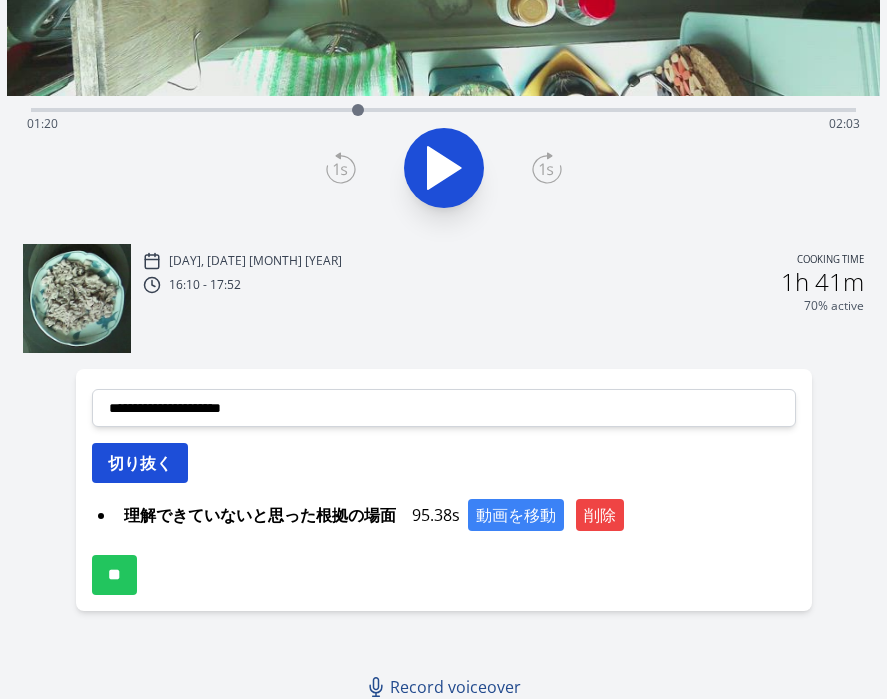 click on "切り抜く" at bounding box center (140, 463) 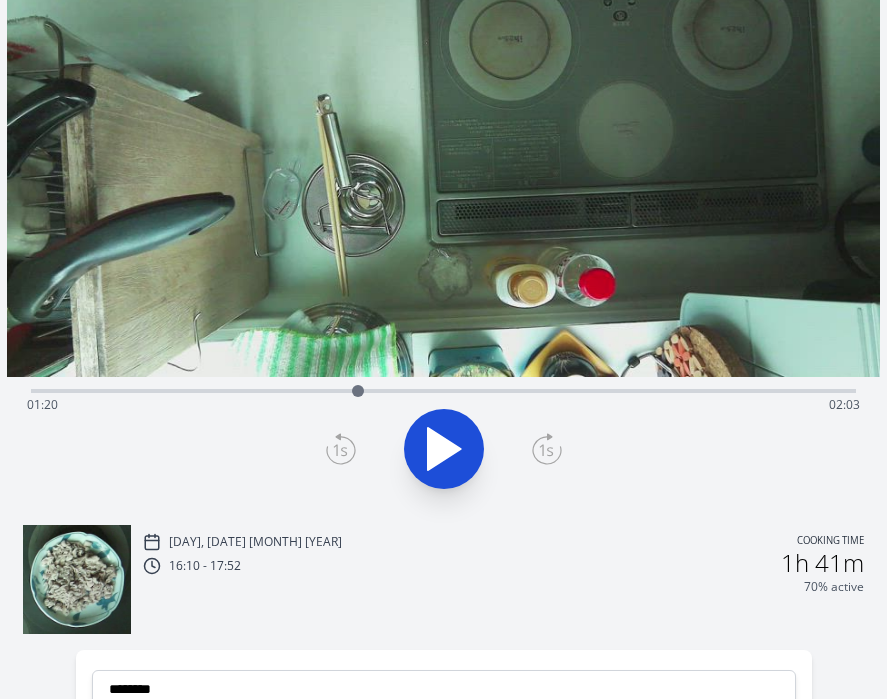 scroll, scrollTop: 0, scrollLeft: 0, axis: both 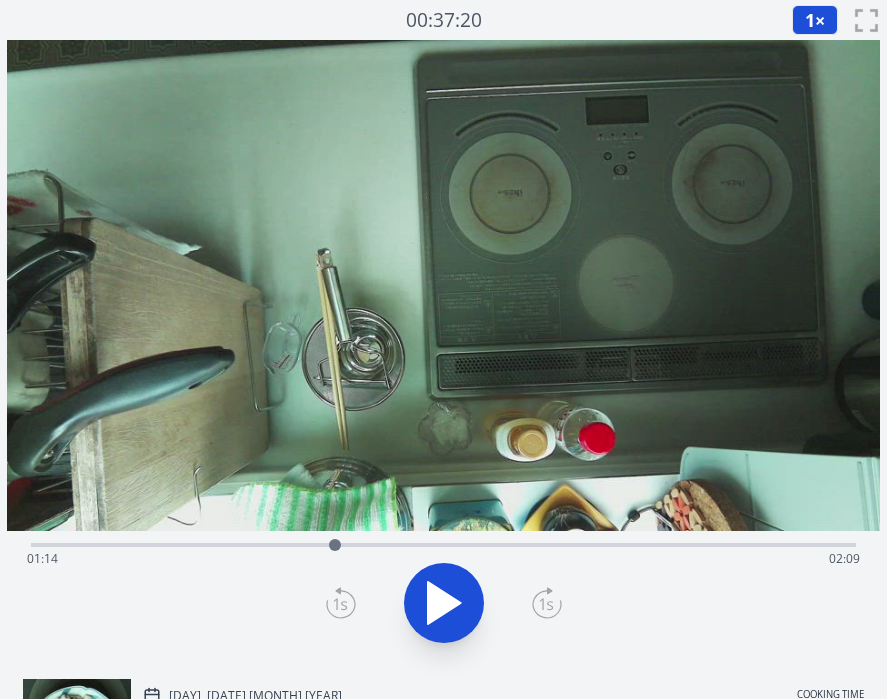 drag, startPoint x: 357, startPoint y: 542, endPoint x: 335, endPoint y: 531, distance: 24.596748 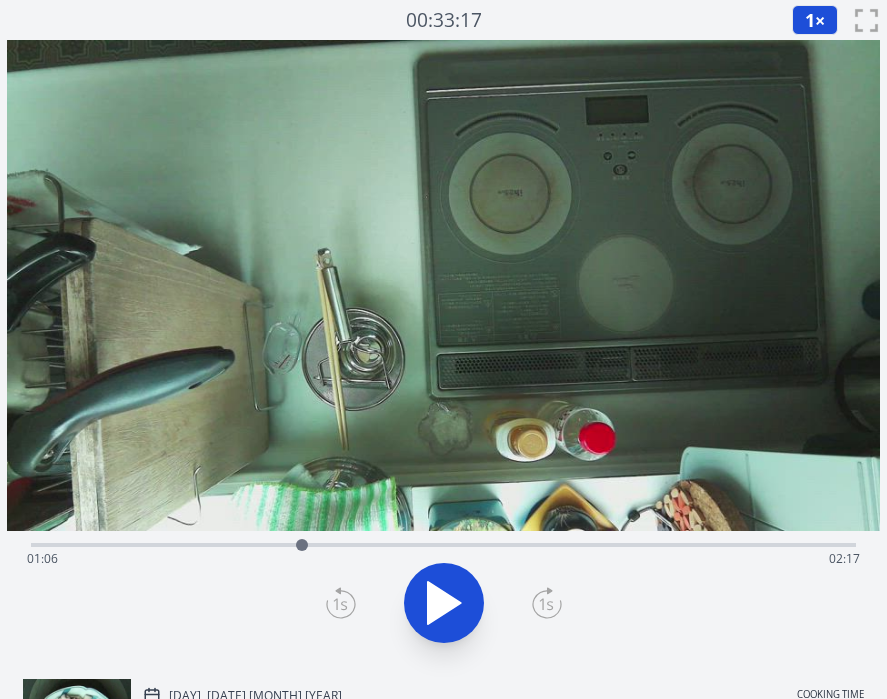 drag, startPoint x: 330, startPoint y: 544, endPoint x: 302, endPoint y: 544, distance: 28 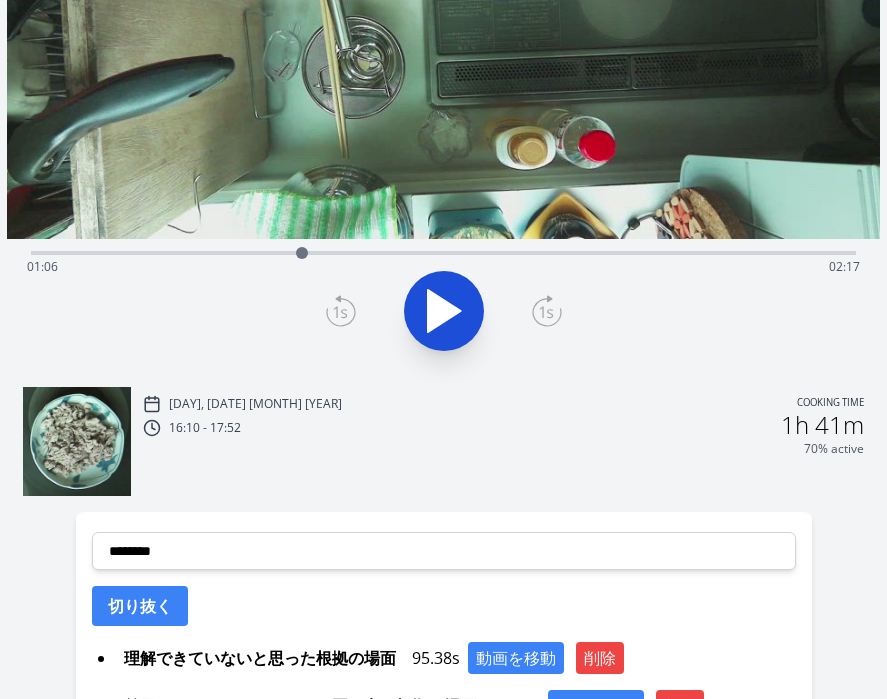 scroll, scrollTop: 490, scrollLeft: 0, axis: vertical 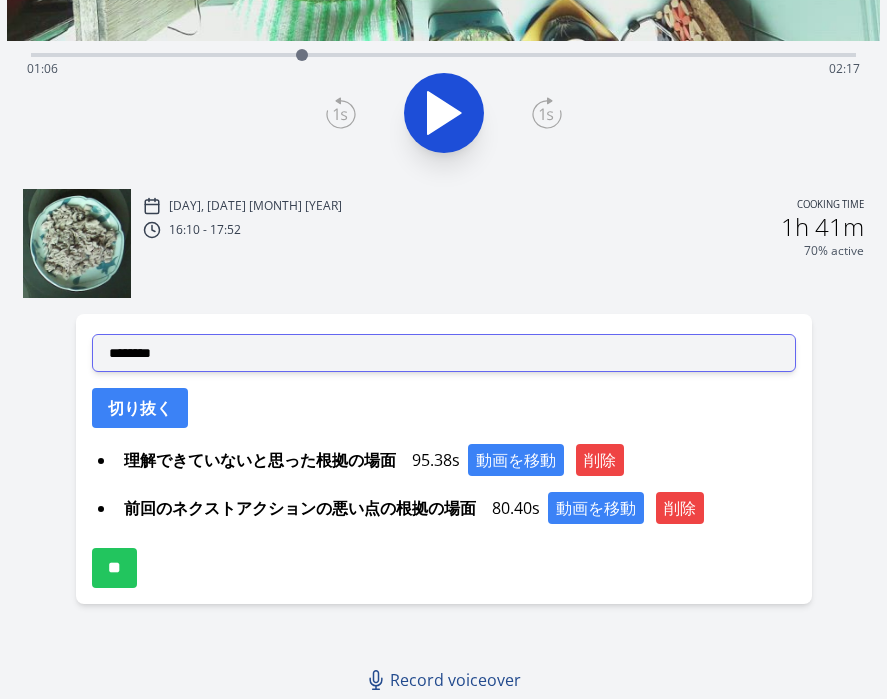 click on "**********" at bounding box center [444, 353] 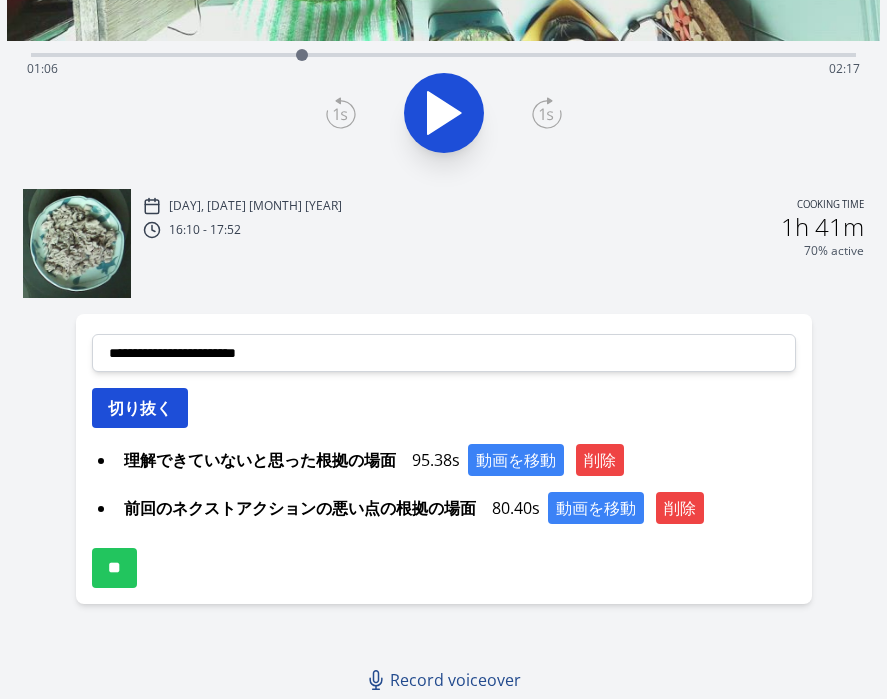 click on "切り抜く" at bounding box center (140, 408) 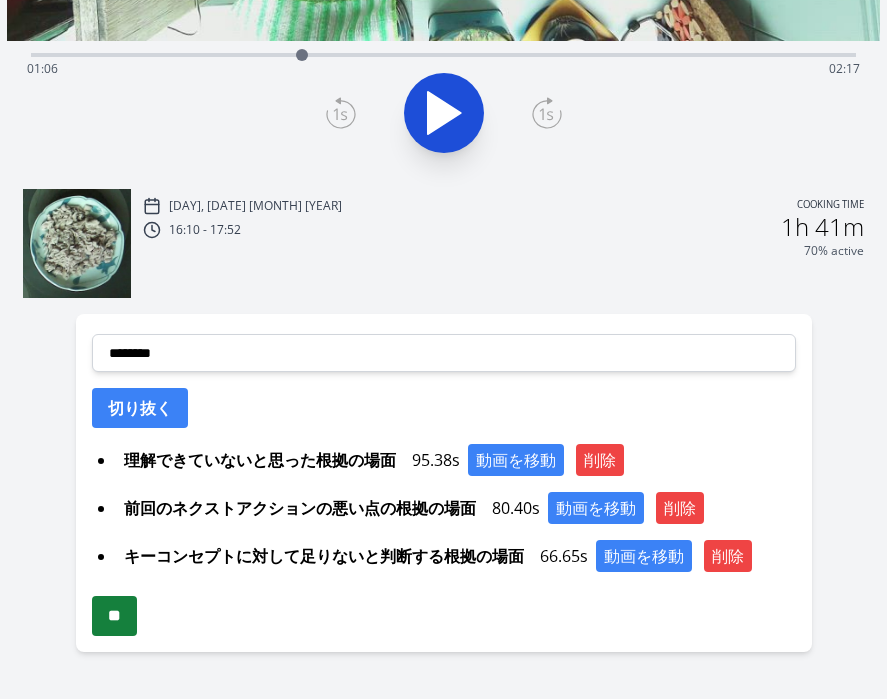 click on "**" at bounding box center [114, 616] 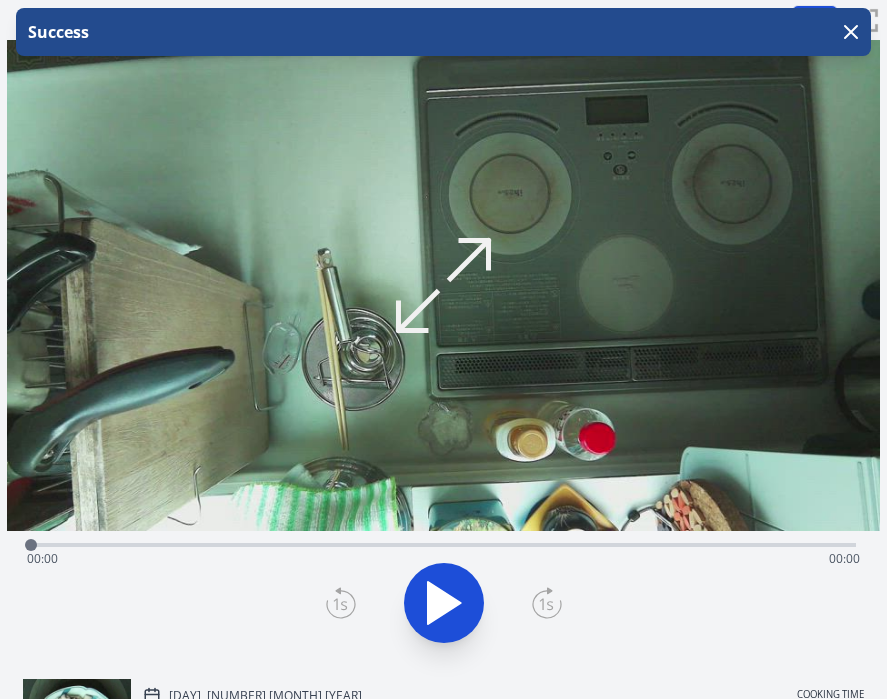 scroll, scrollTop: 0, scrollLeft: 0, axis: both 